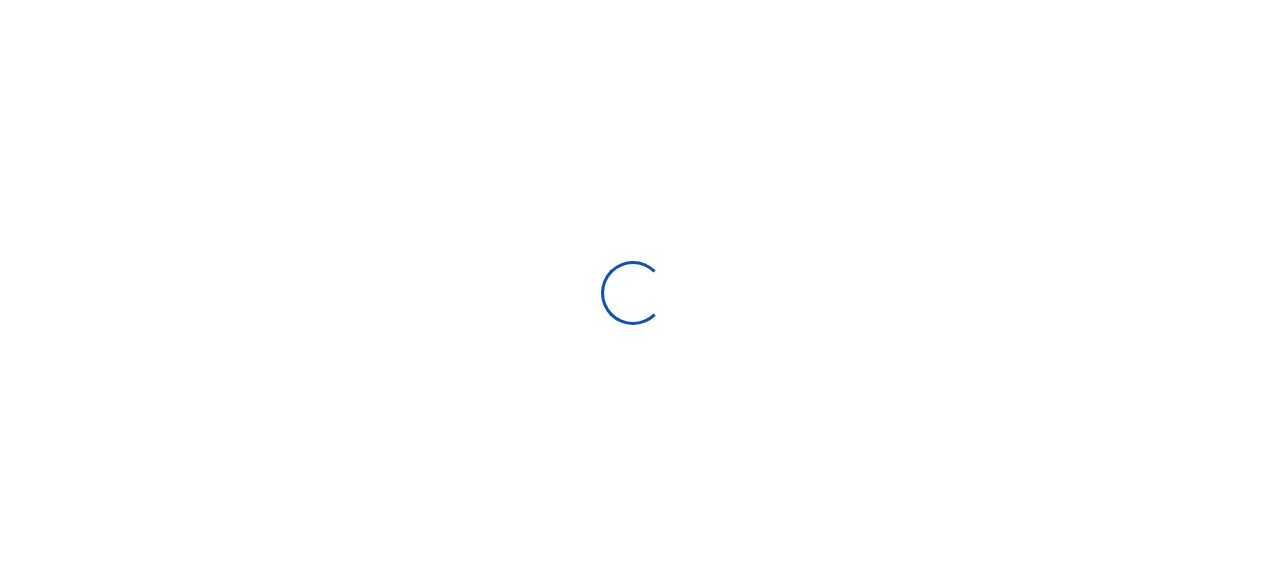 scroll, scrollTop: 0, scrollLeft: 0, axis: both 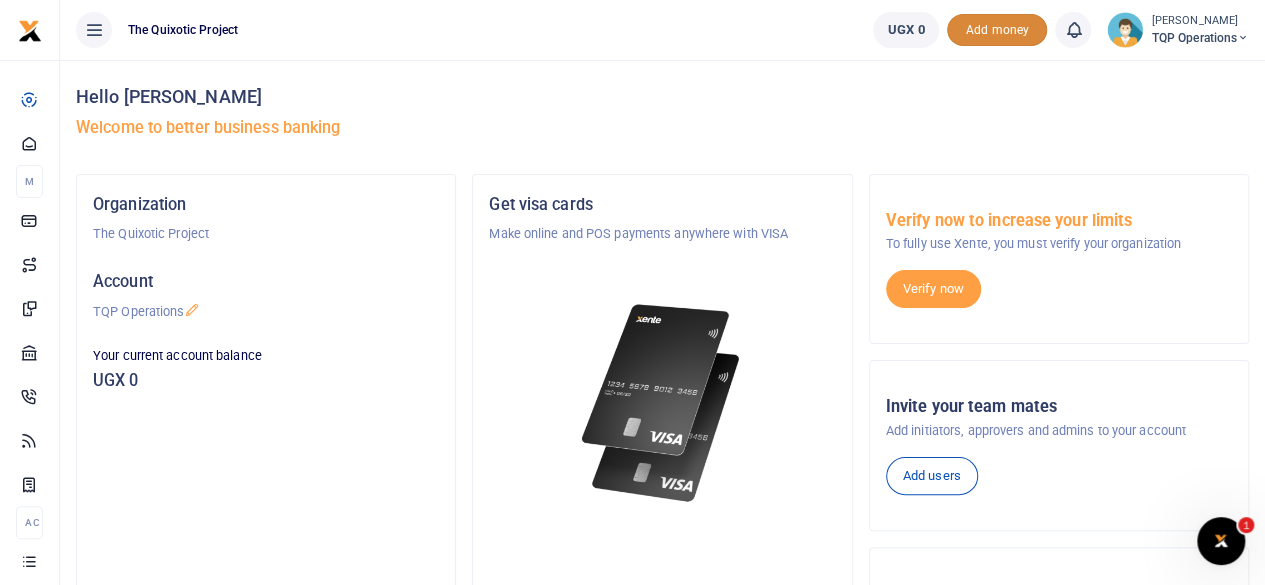 click on "Add money" at bounding box center [997, 30] 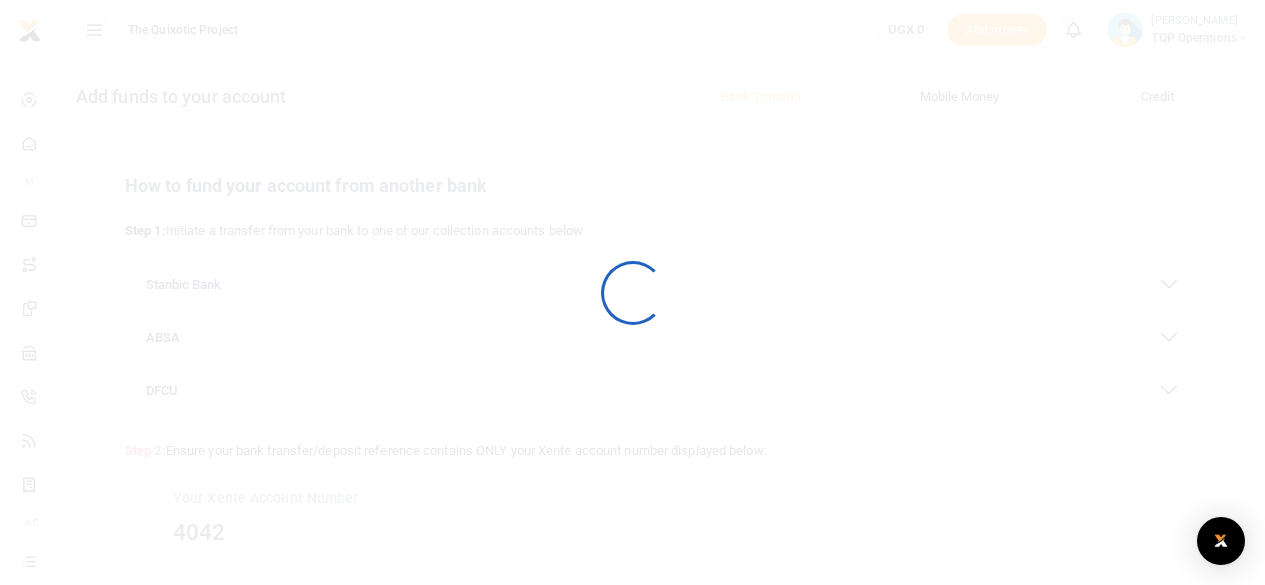 scroll, scrollTop: 0, scrollLeft: 0, axis: both 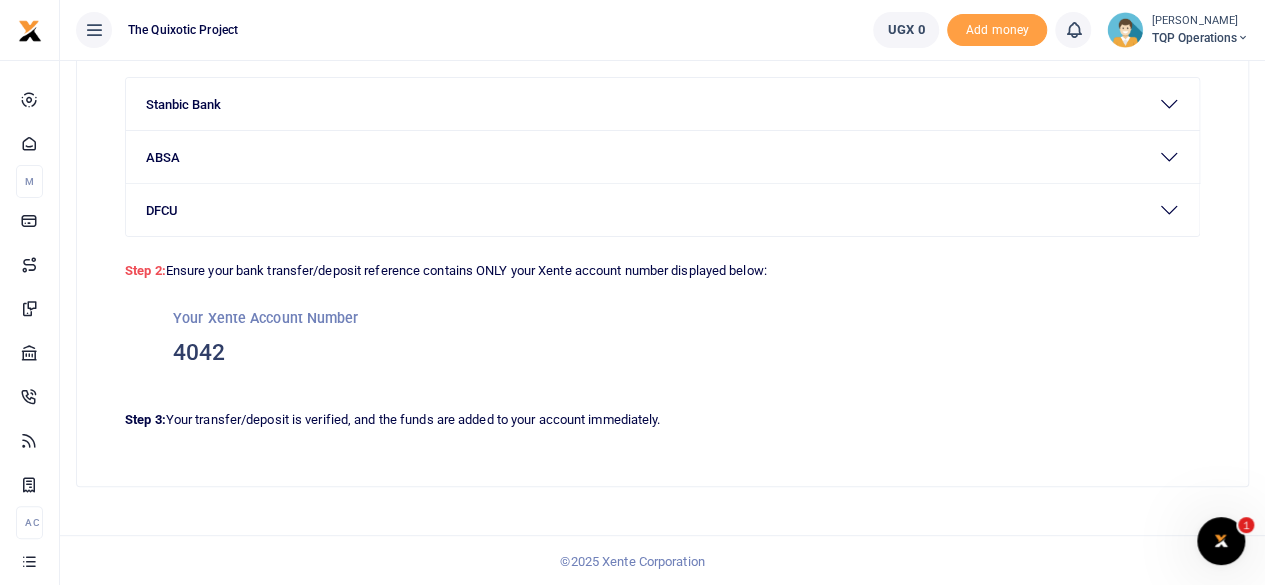 click at bounding box center [1221, 541] 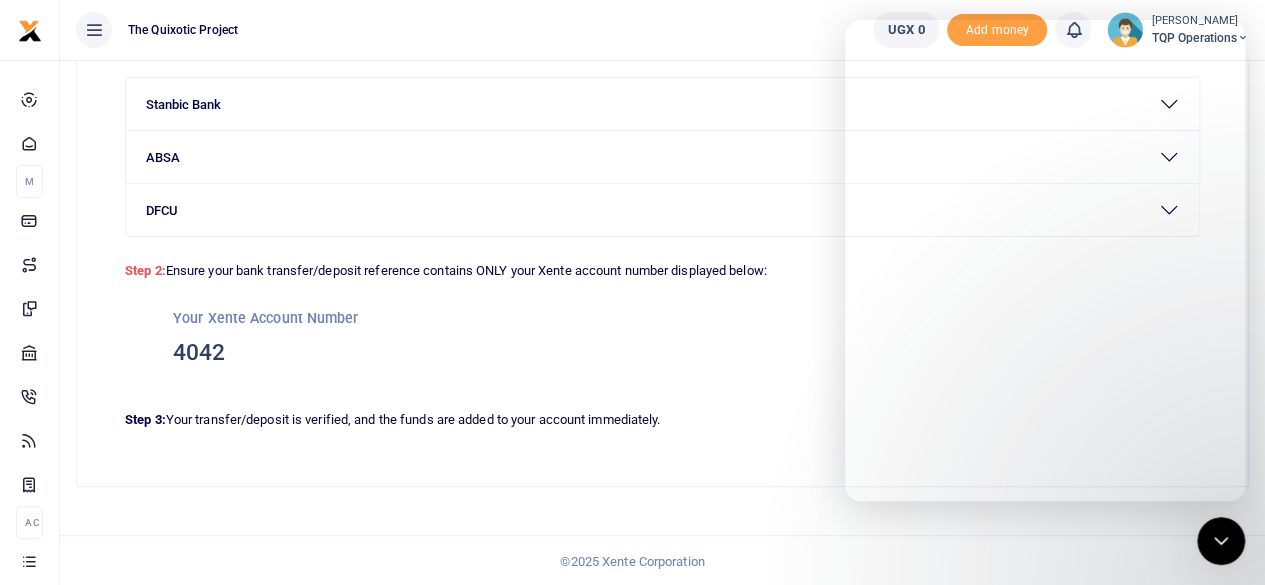 click on "©  2025 Xente Corporation" at bounding box center [632, 561] 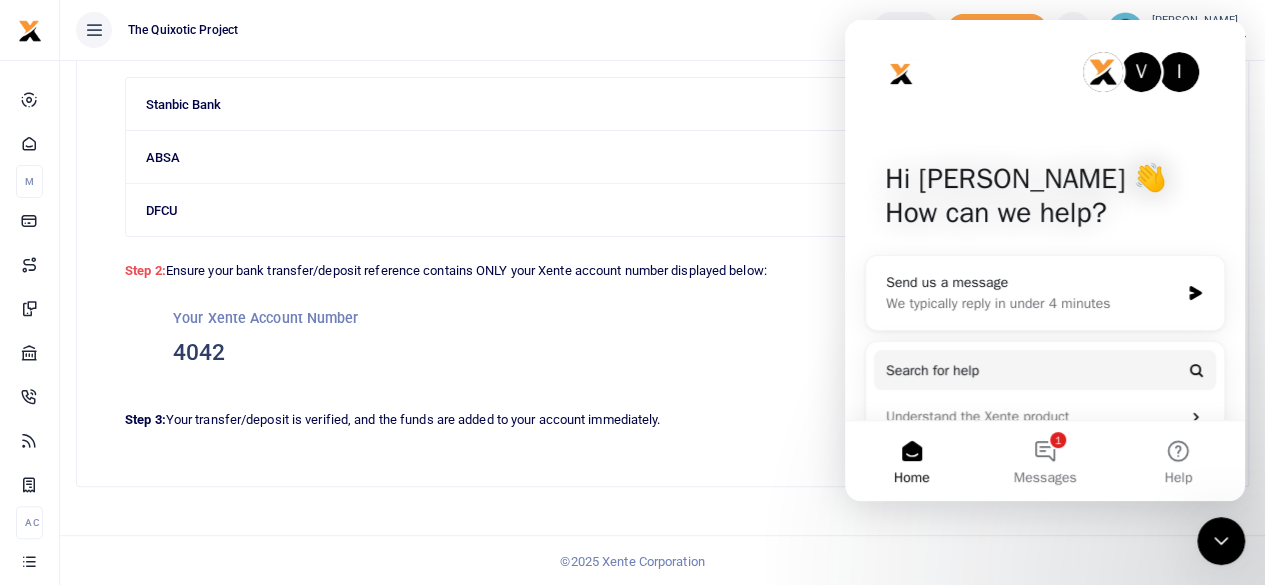 scroll, scrollTop: 0, scrollLeft: 0, axis: both 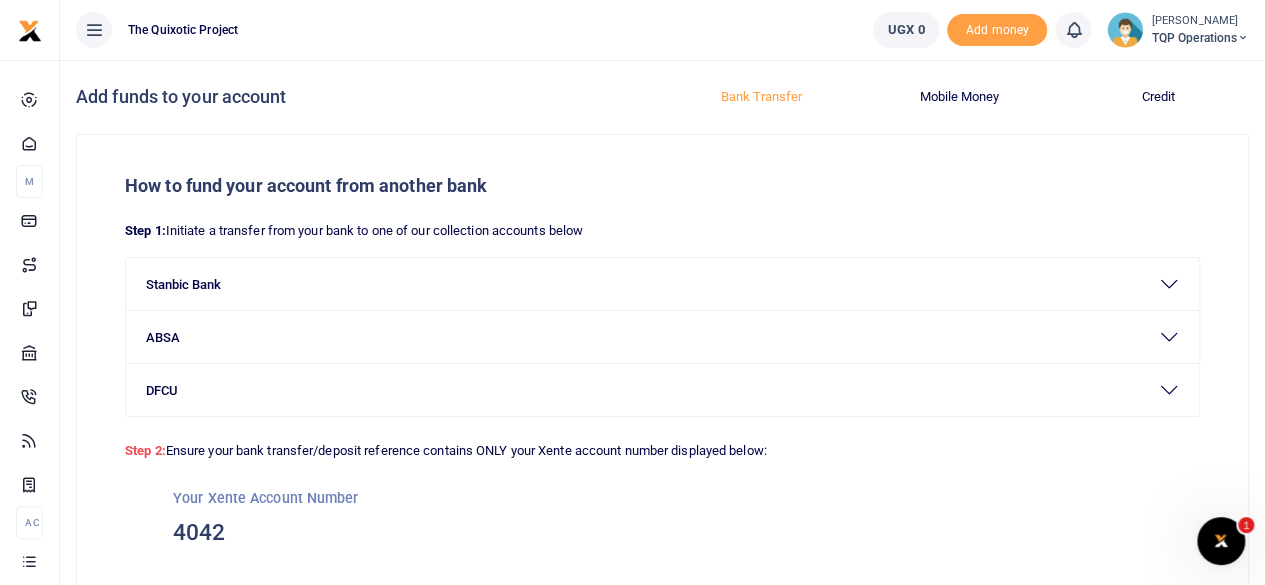 click at bounding box center [1243, 38] 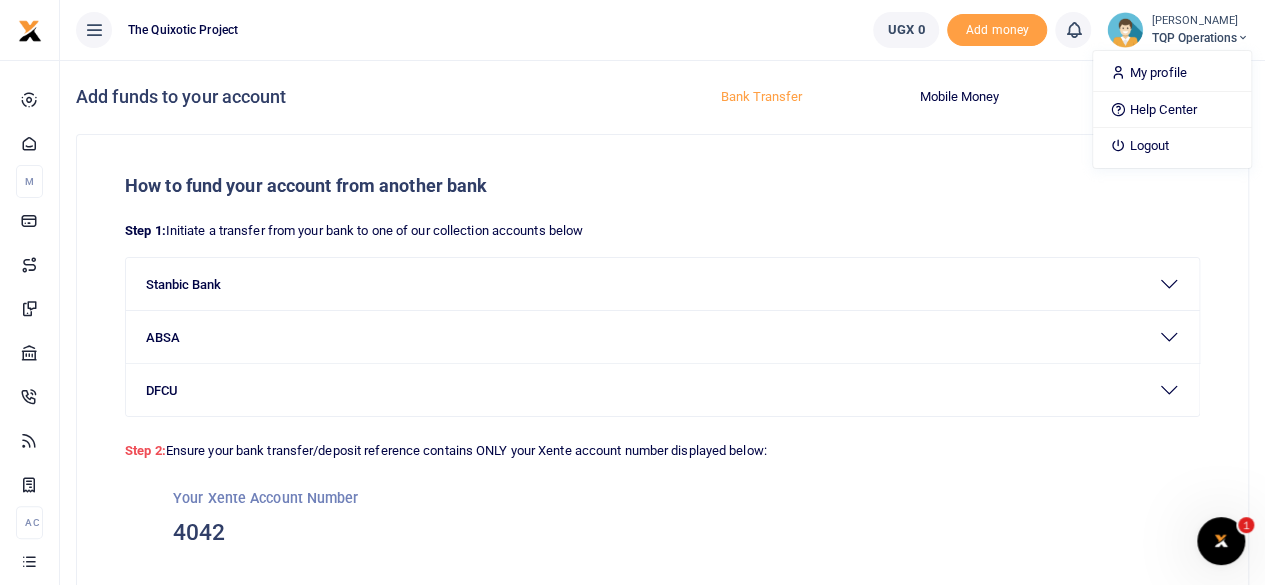 click on "Add funds to your account
Bank Transfer
Mobile Money
Credit
How to fund your account from another bank
Step 1:  Initiate a transfer from your bank to one of our collection accounts below
ABSA" at bounding box center [662, 413] 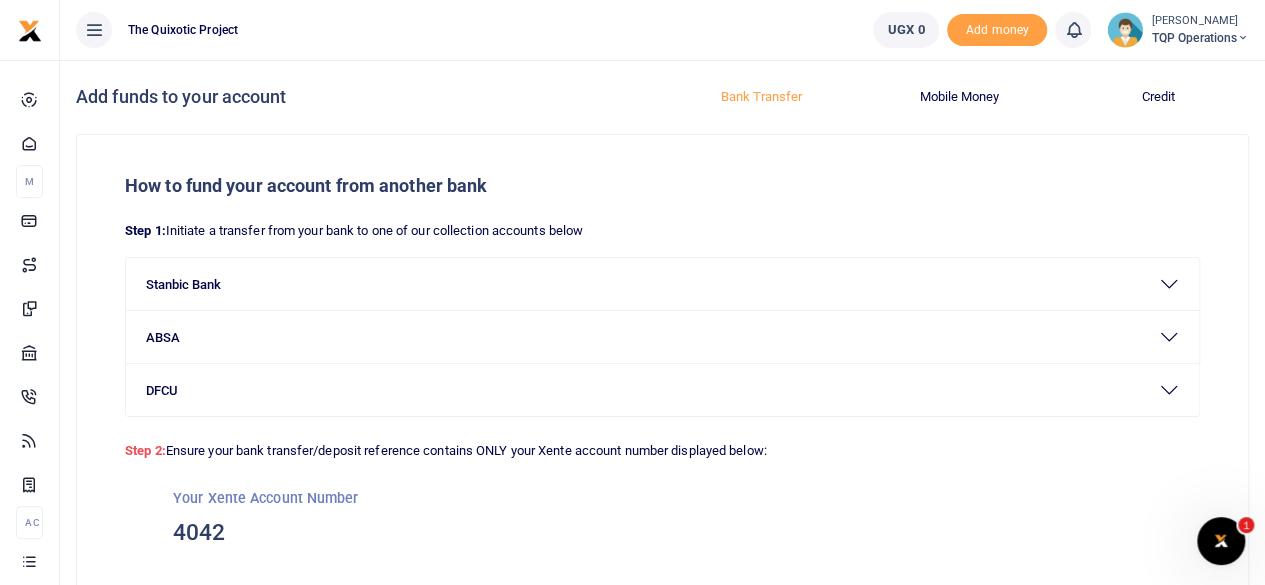 click at bounding box center [94, 30] 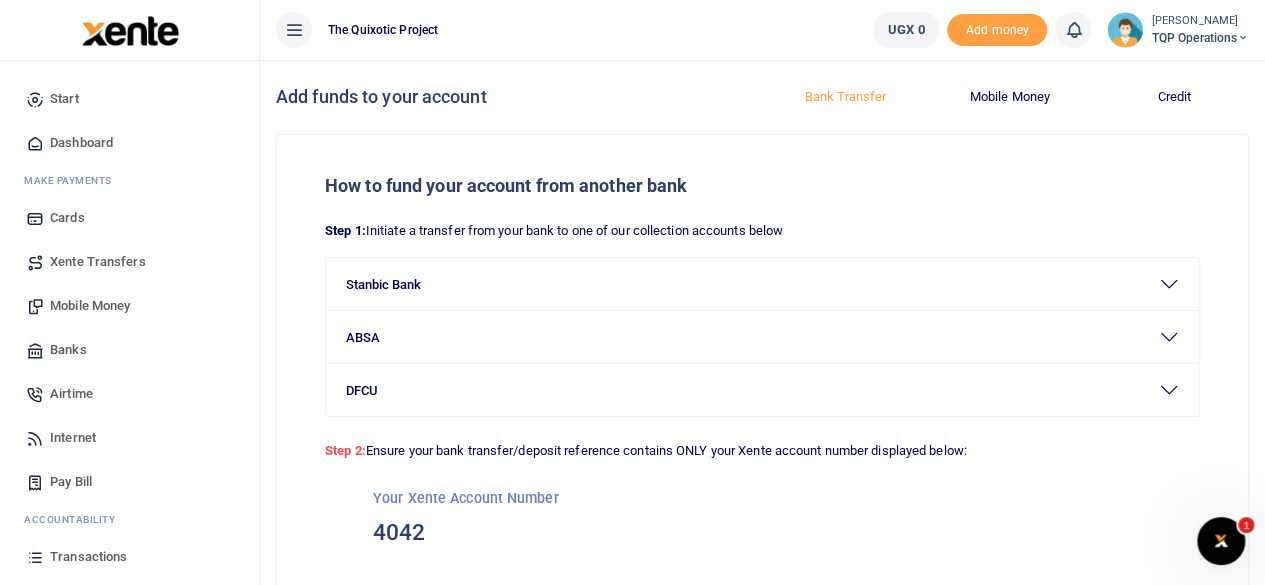 click on "The Quixotic Project" at bounding box center [383, 30] 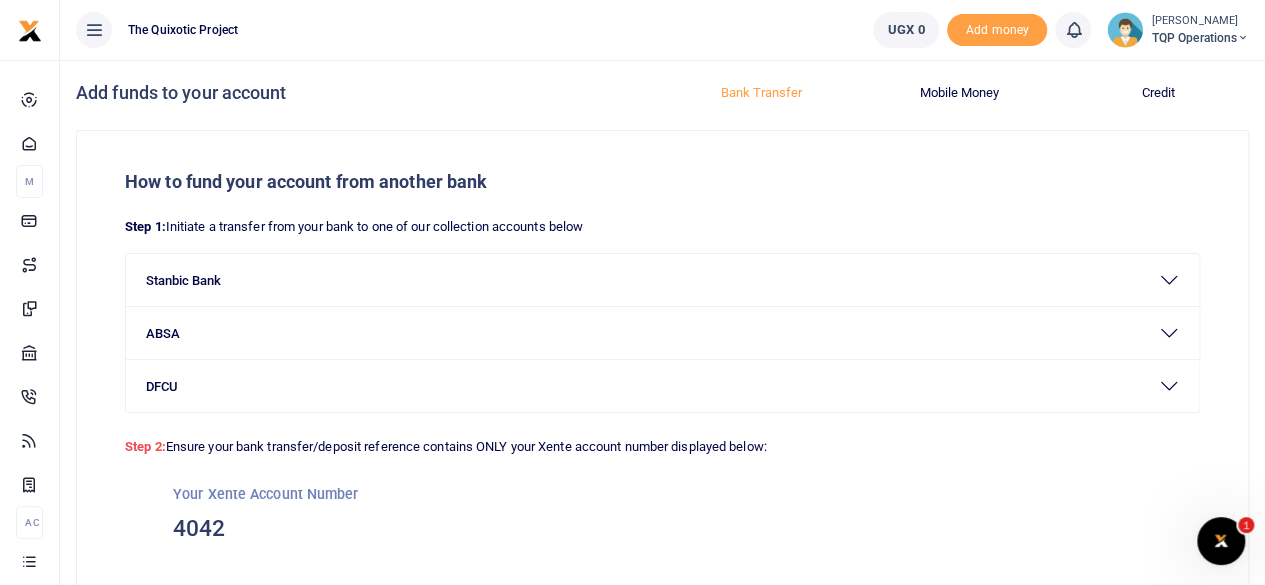 scroll, scrollTop: 0, scrollLeft: 0, axis: both 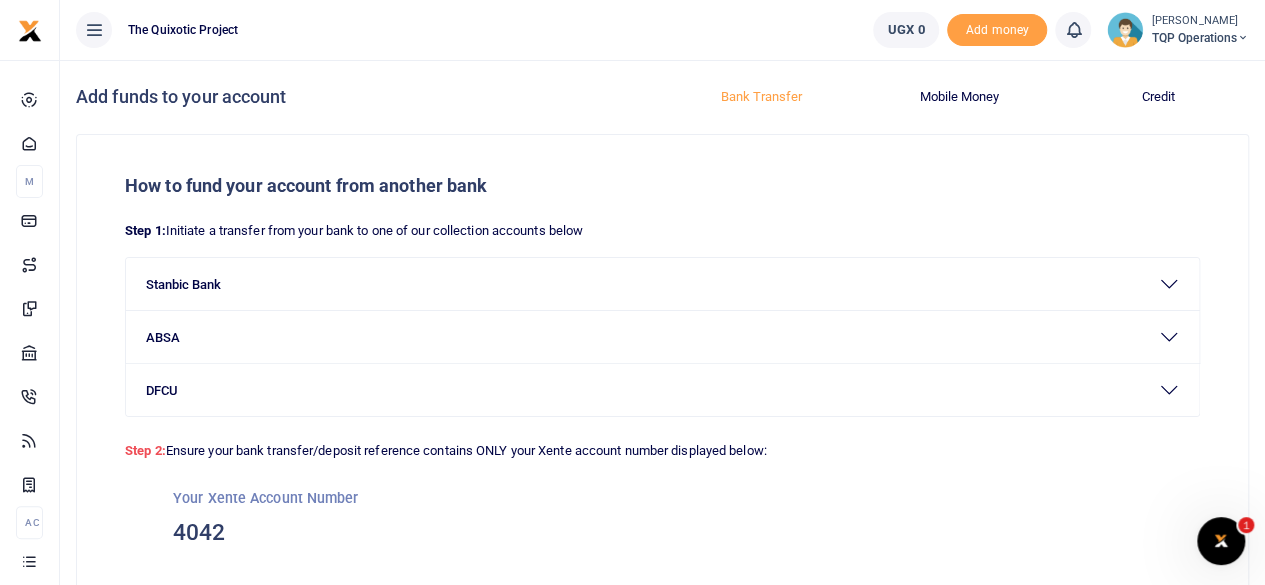 click at bounding box center [1243, 38] 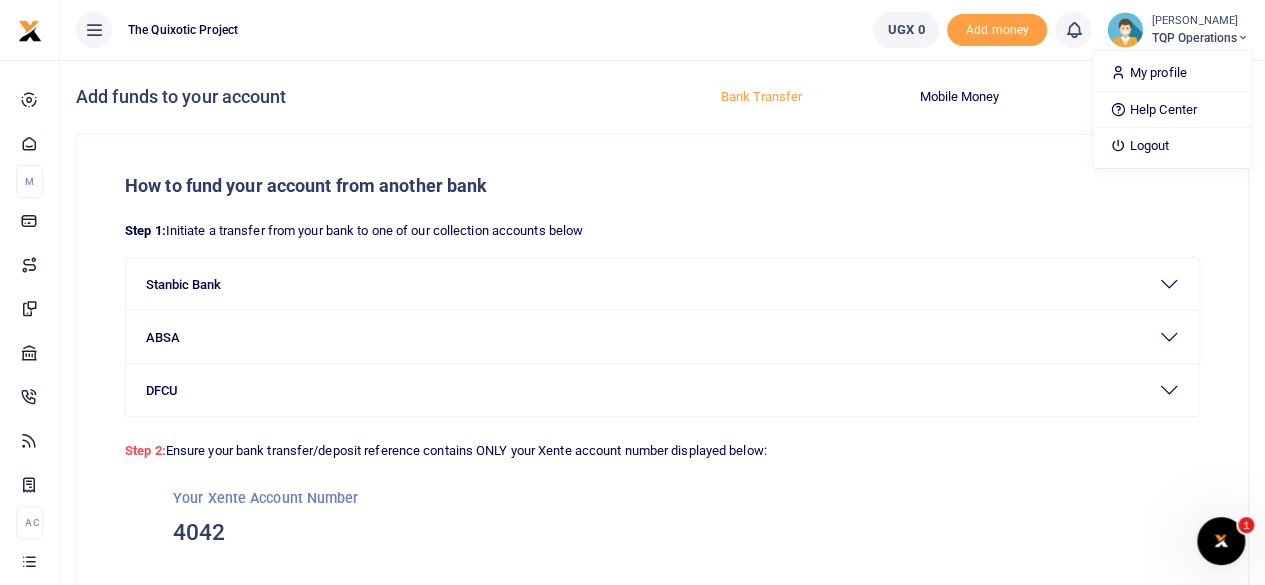 scroll, scrollTop: 180, scrollLeft: 0, axis: vertical 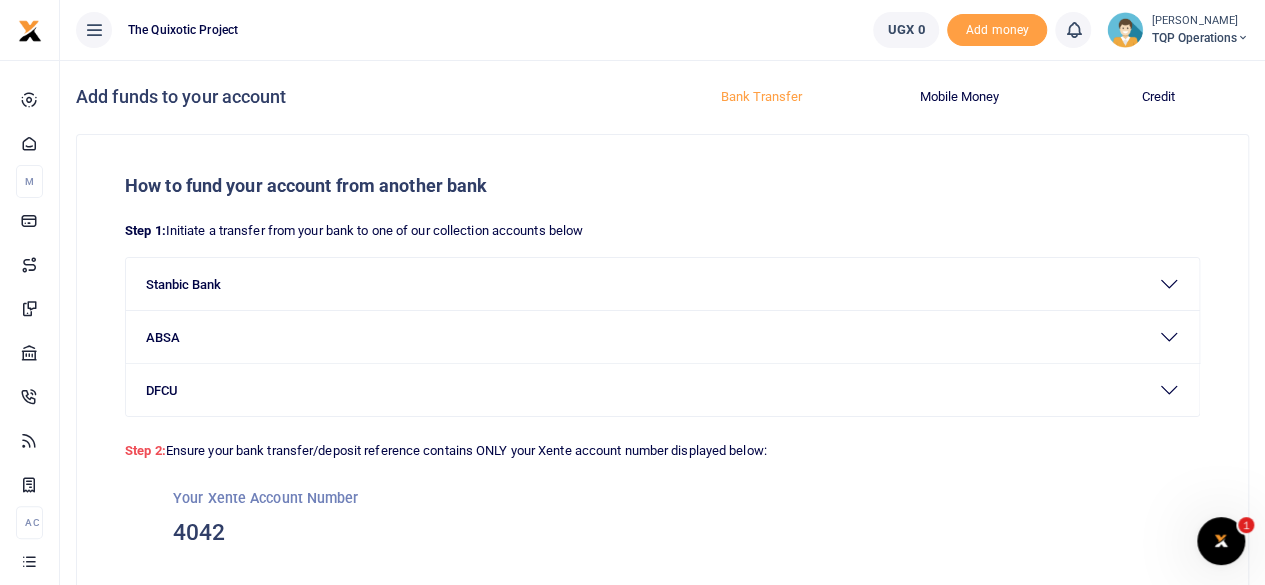 click at bounding box center (1243, 38) 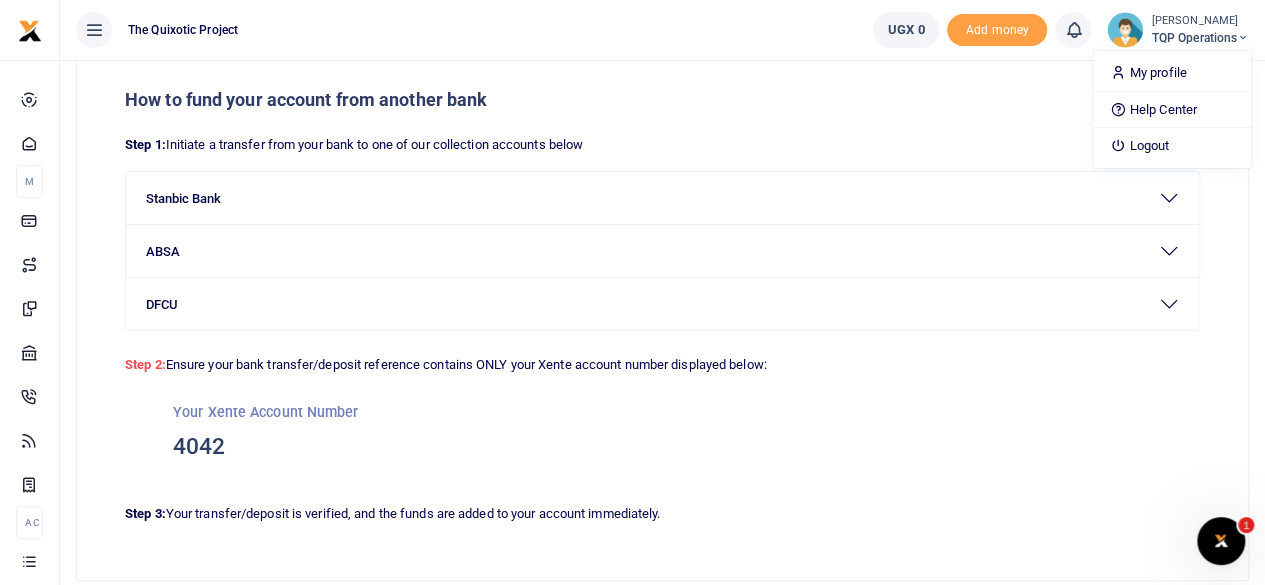 scroll, scrollTop: 180, scrollLeft: 0, axis: vertical 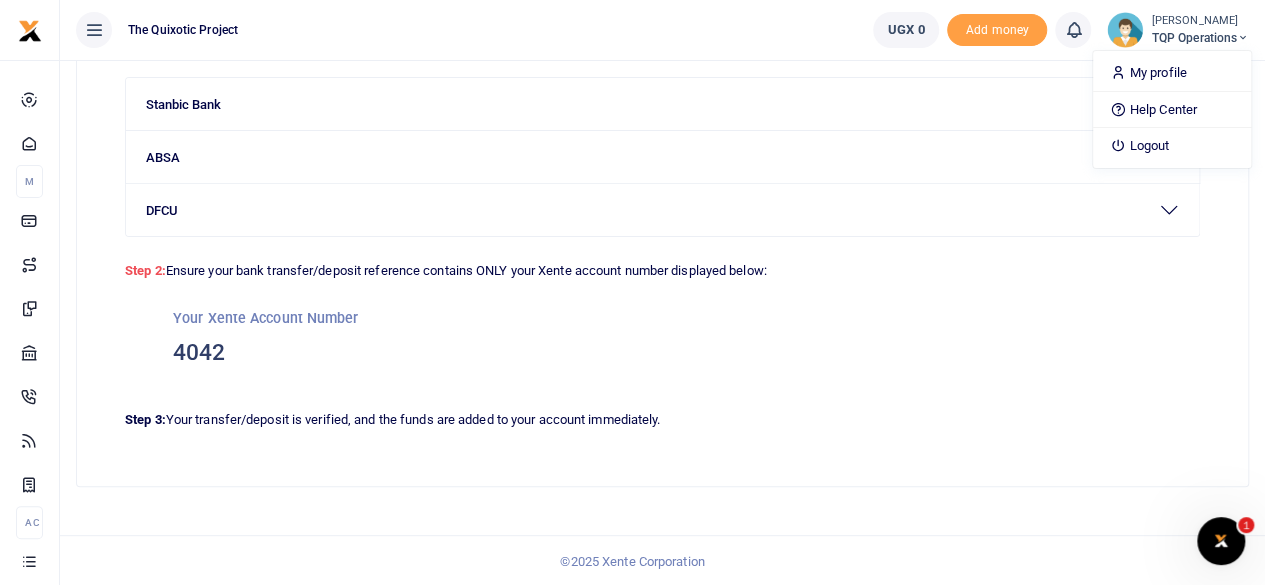 click 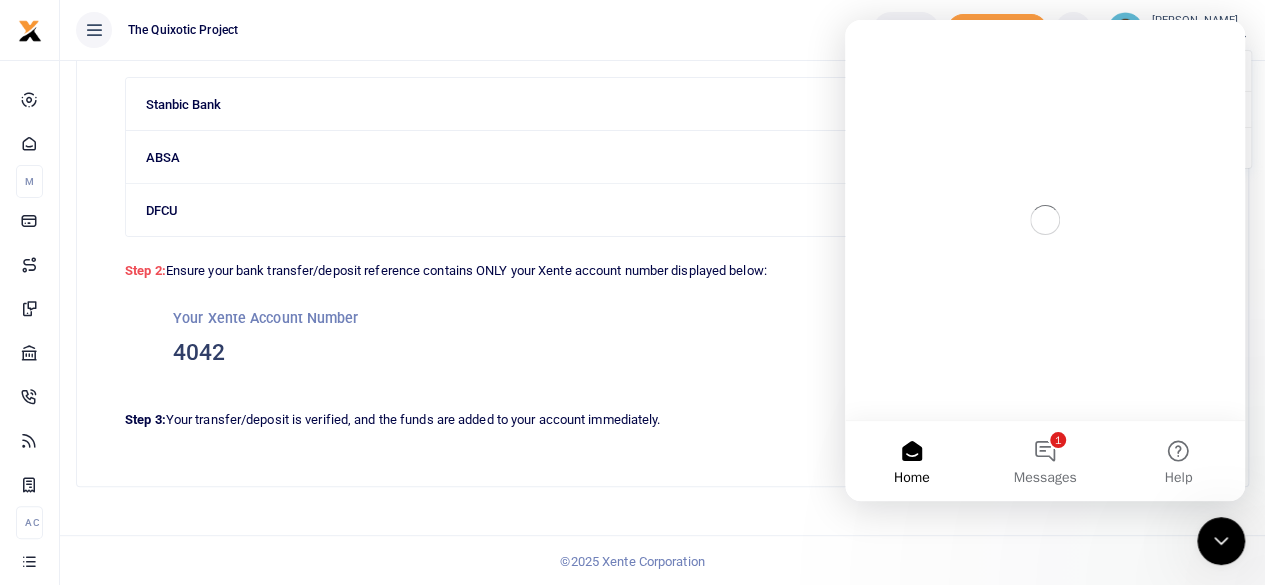 scroll, scrollTop: 0, scrollLeft: 0, axis: both 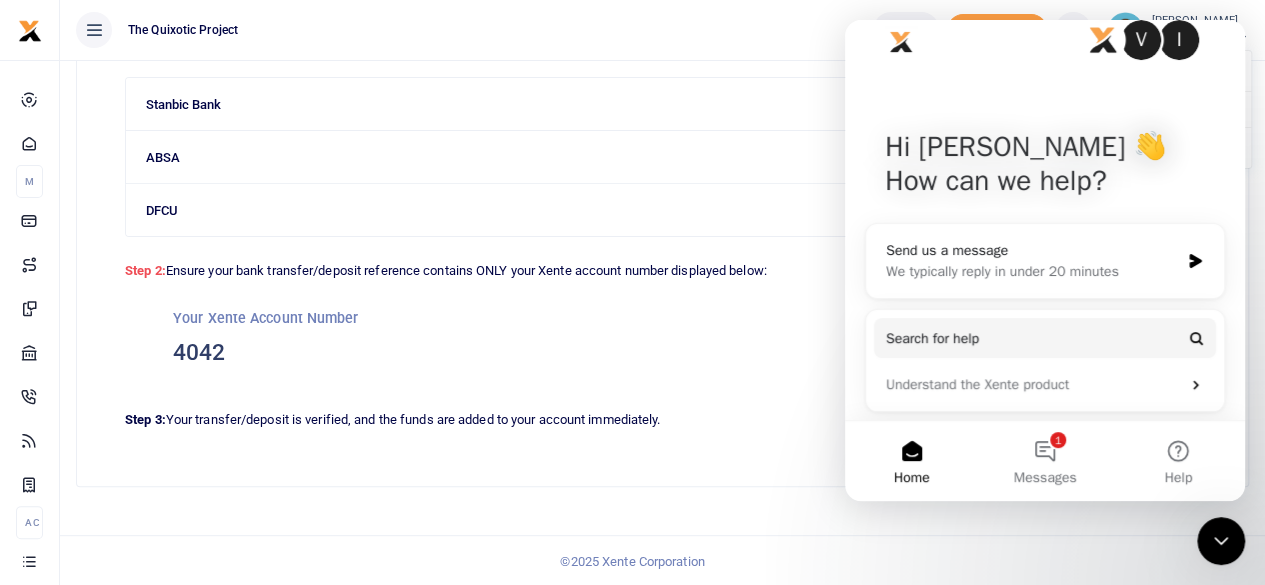click on "©  2025 Xente Corporation" at bounding box center (632, 561) 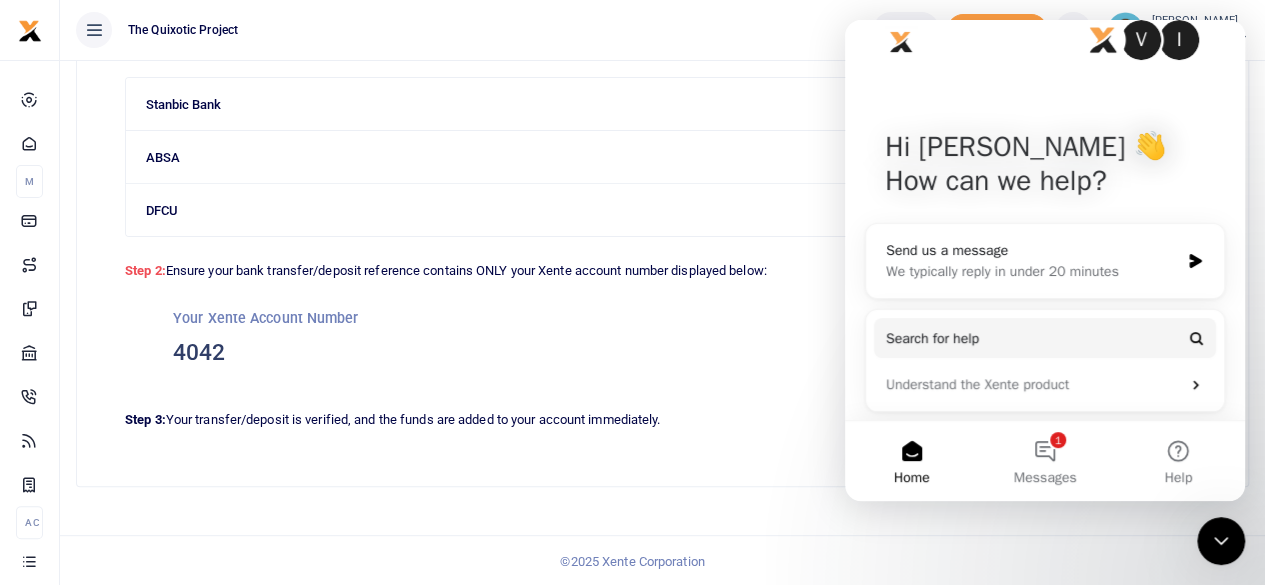 click at bounding box center (901, 42) 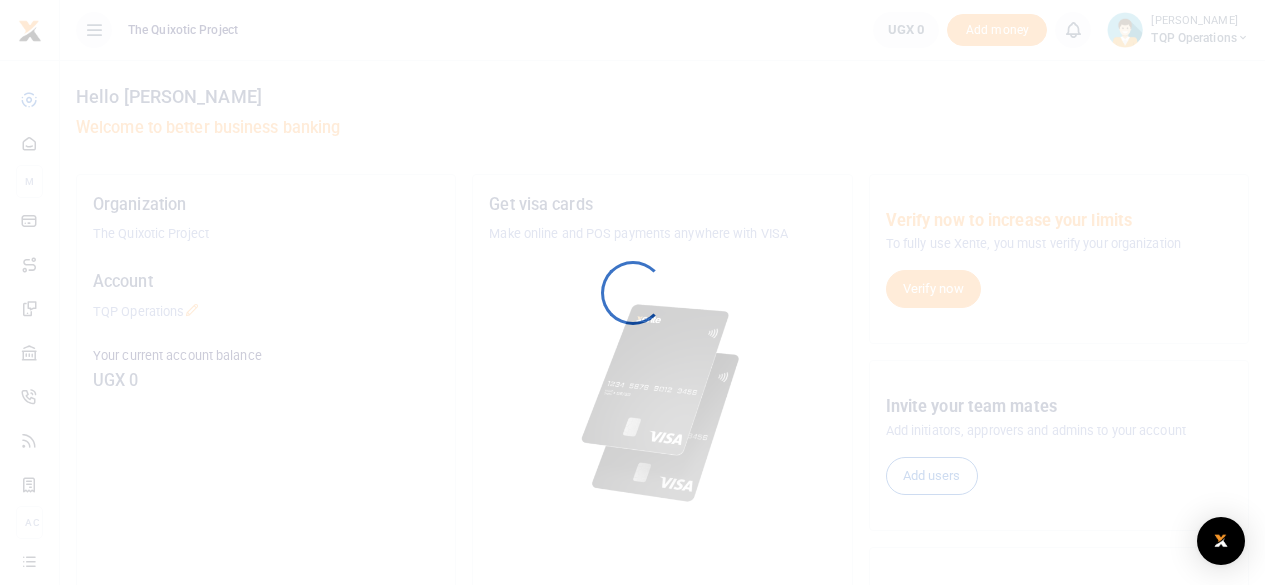 scroll, scrollTop: 0, scrollLeft: 0, axis: both 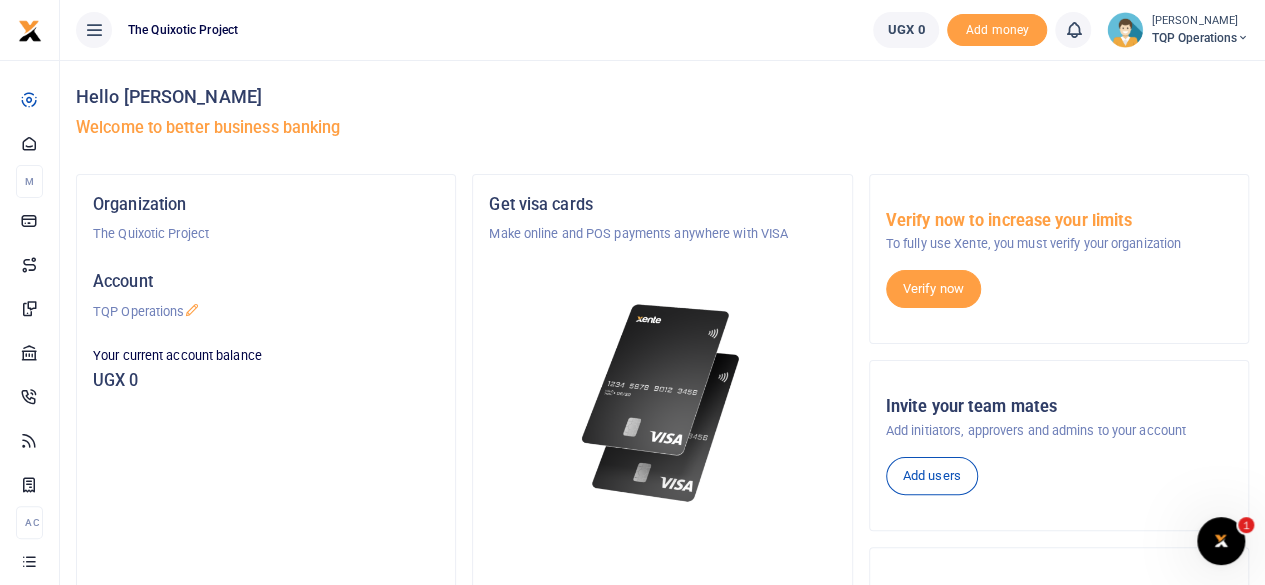 click at bounding box center (192, 310) 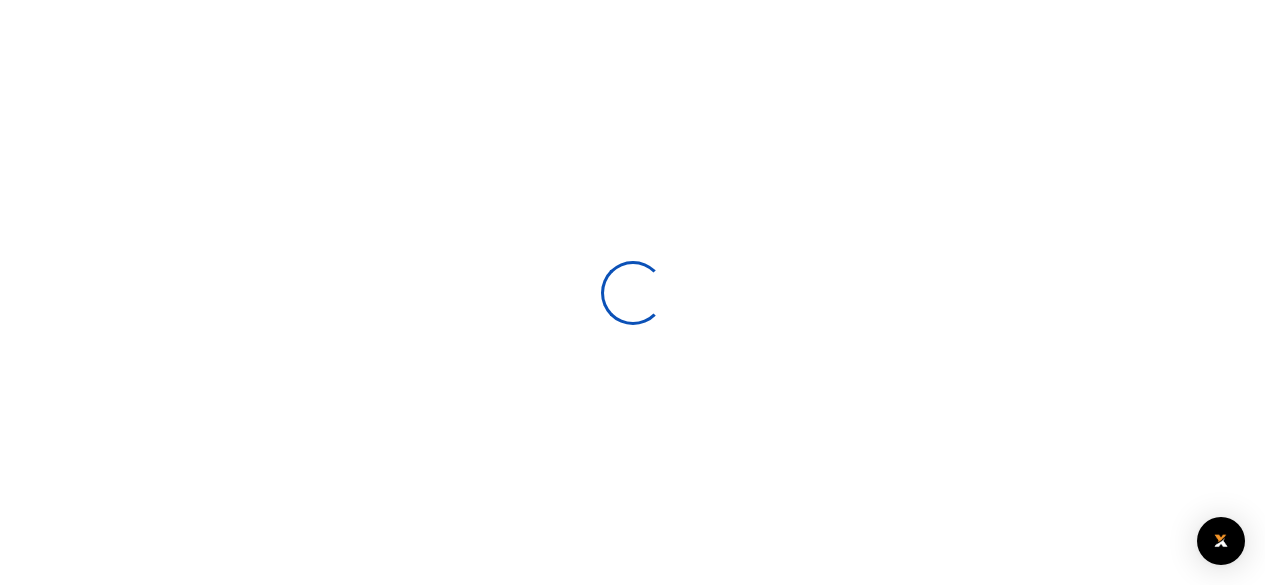 scroll, scrollTop: 0, scrollLeft: 0, axis: both 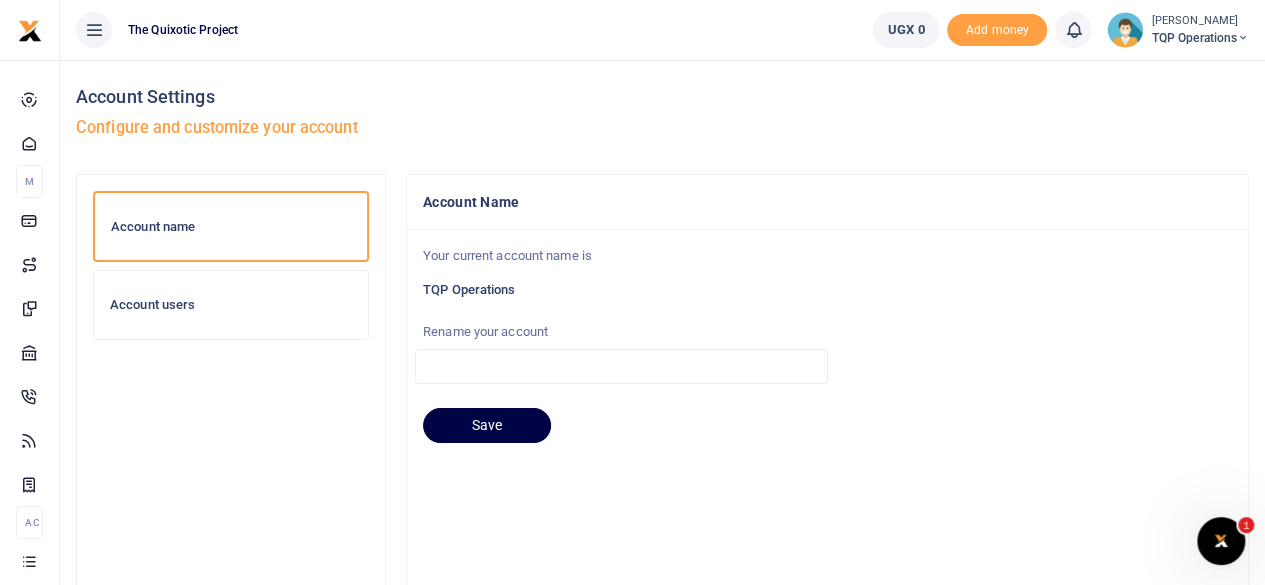 click on "Account name" at bounding box center [231, 227] 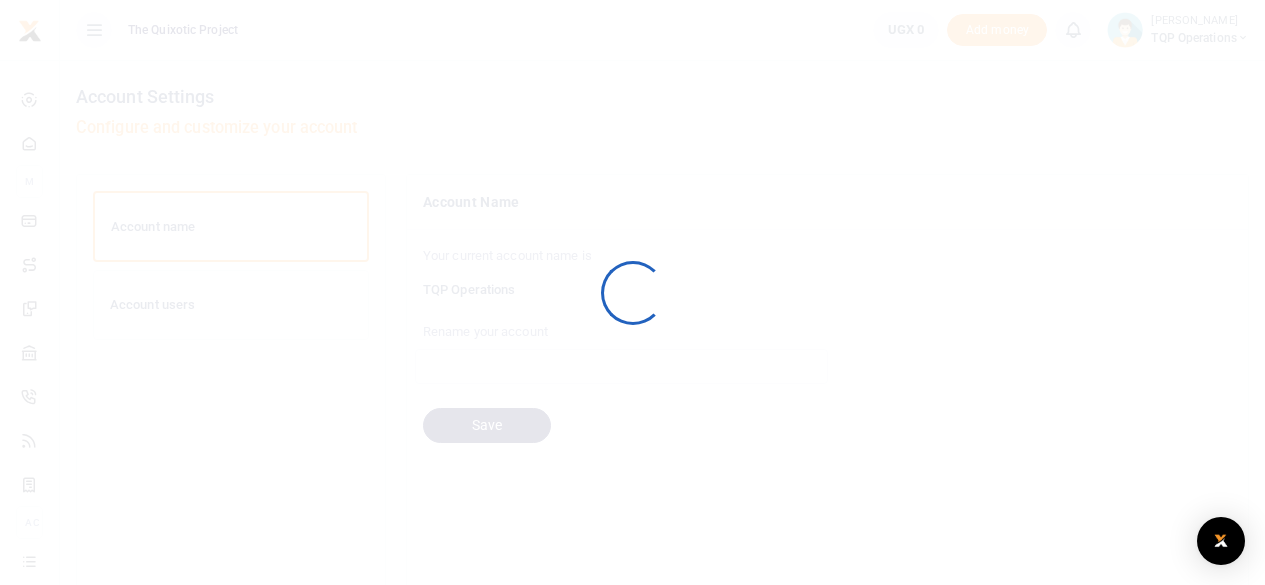 scroll, scrollTop: 0, scrollLeft: 0, axis: both 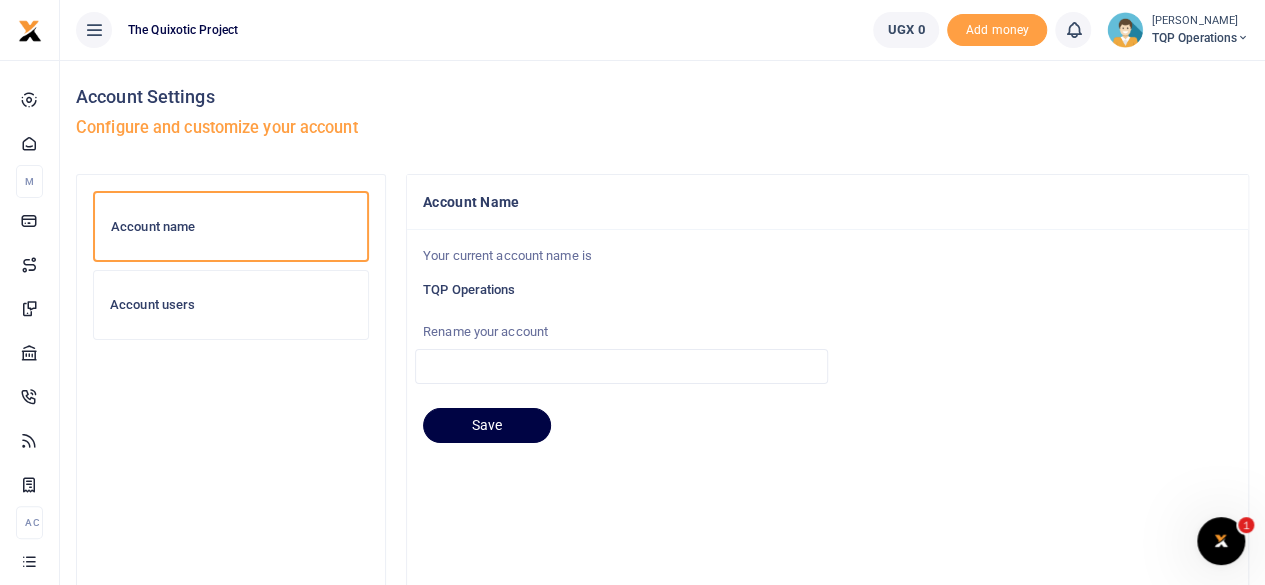 click at bounding box center (1243, 38) 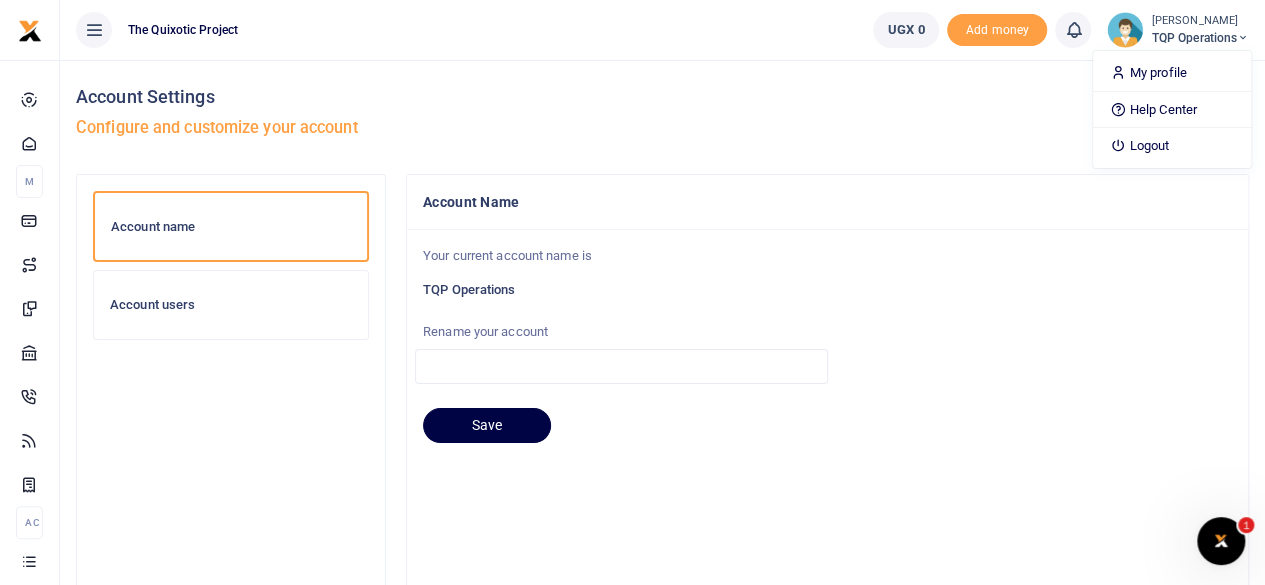 click on "Account Name" at bounding box center [827, 202] 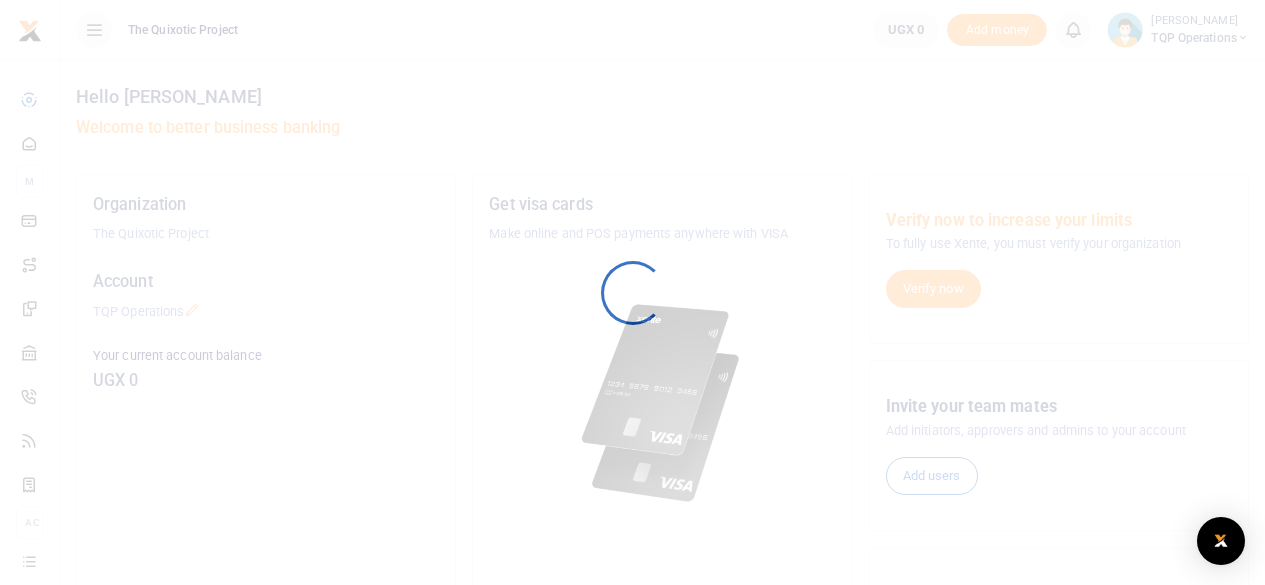 scroll, scrollTop: 0, scrollLeft: 0, axis: both 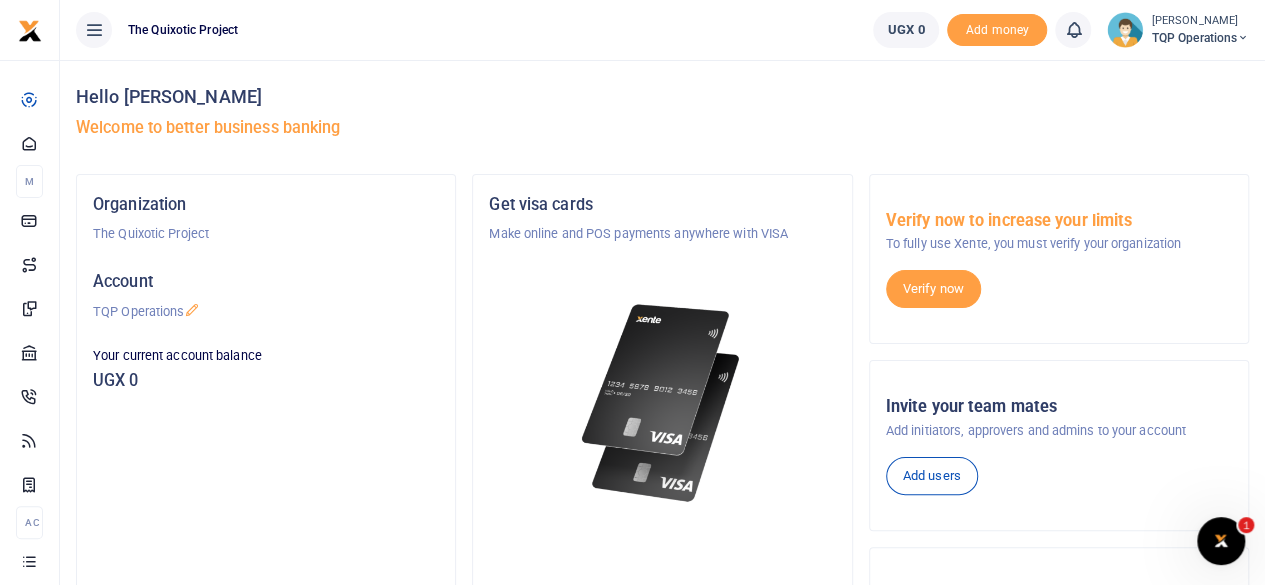 click at bounding box center [1243, 38] 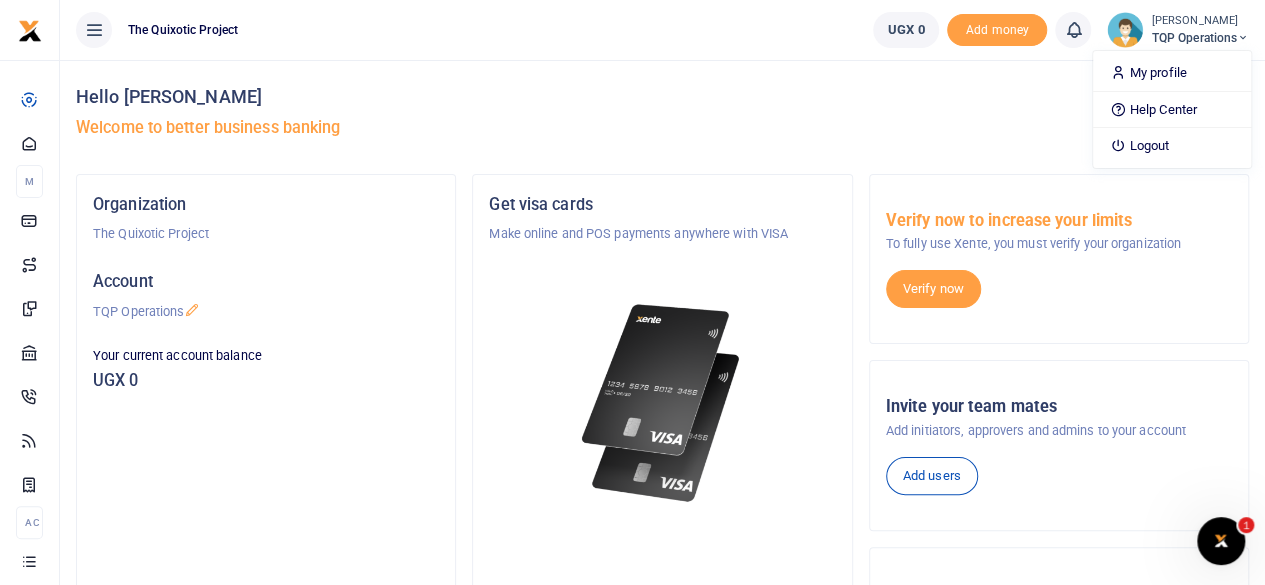 click on "Hello [PERSON_NAME]
Welcome to better business banking" at bounding box center (662, 117) 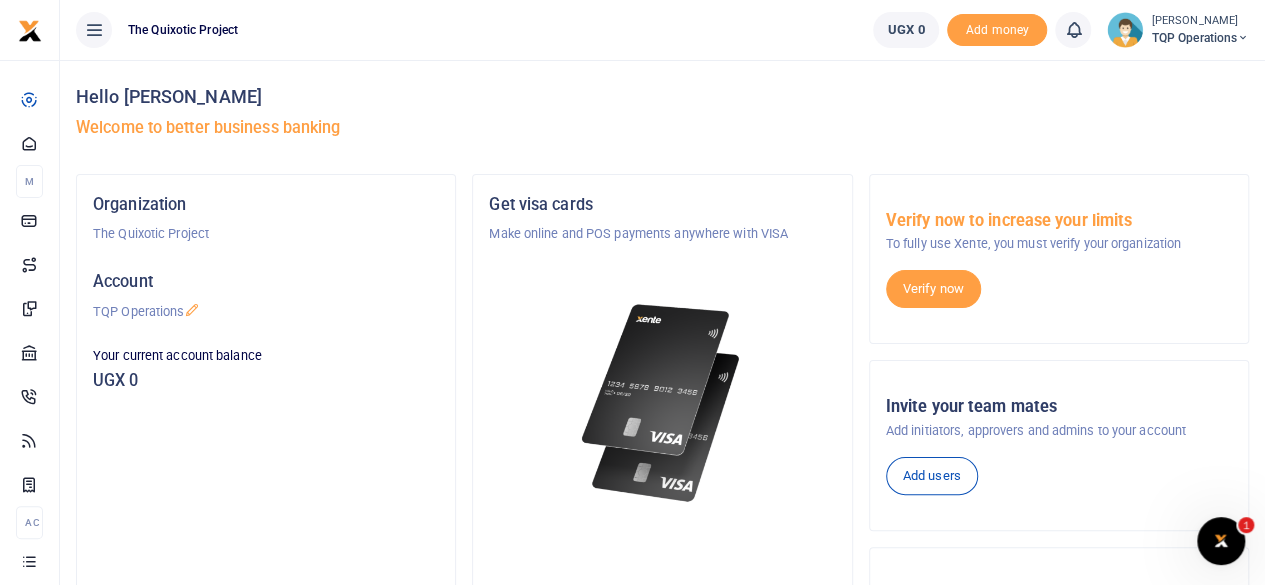 click at bounding box center [1243, 38] 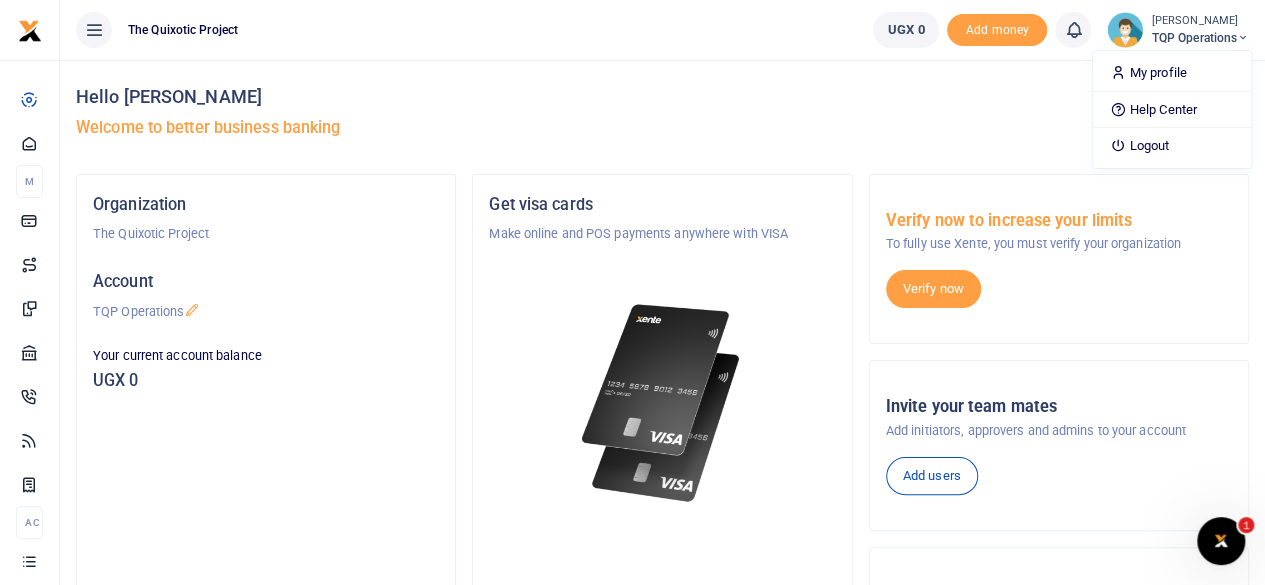 click at bounding box center (94, 30) 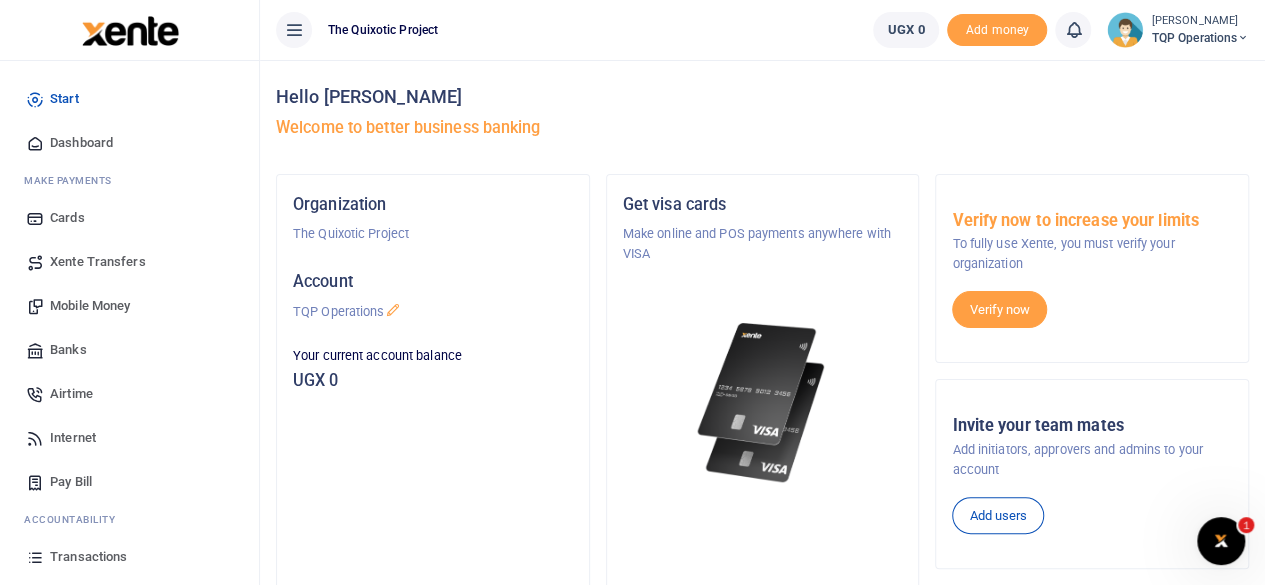 scroll, scrollTop: 0, scrollLeft: 0, axis: both 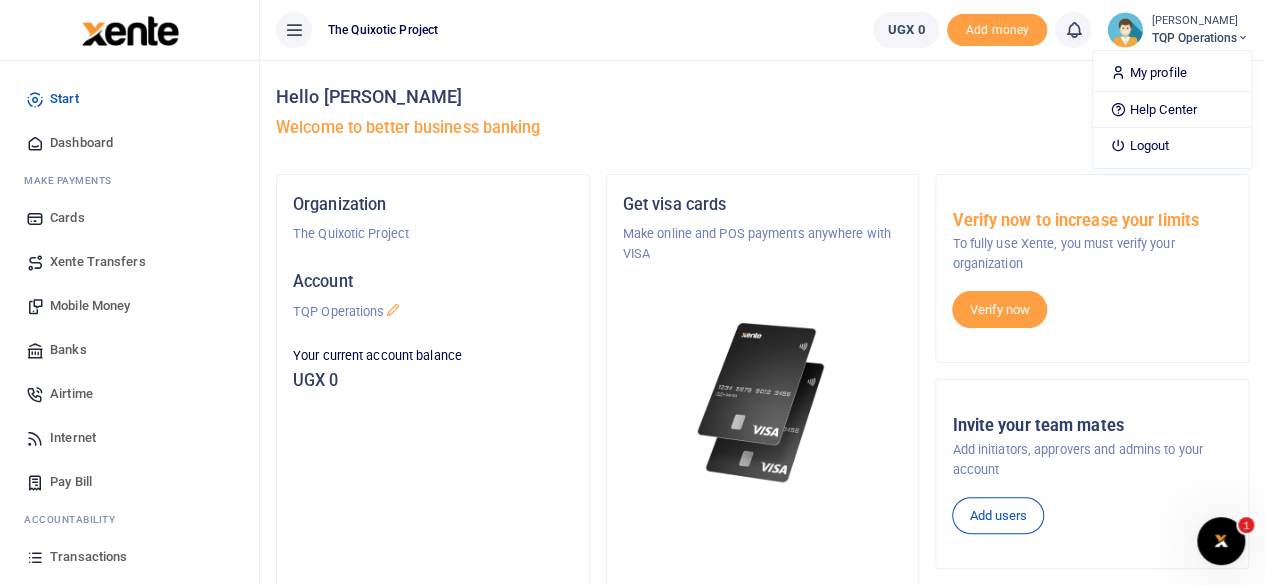 click on "Hello [PERSON_NAME]" at bounding box center [762, 97] 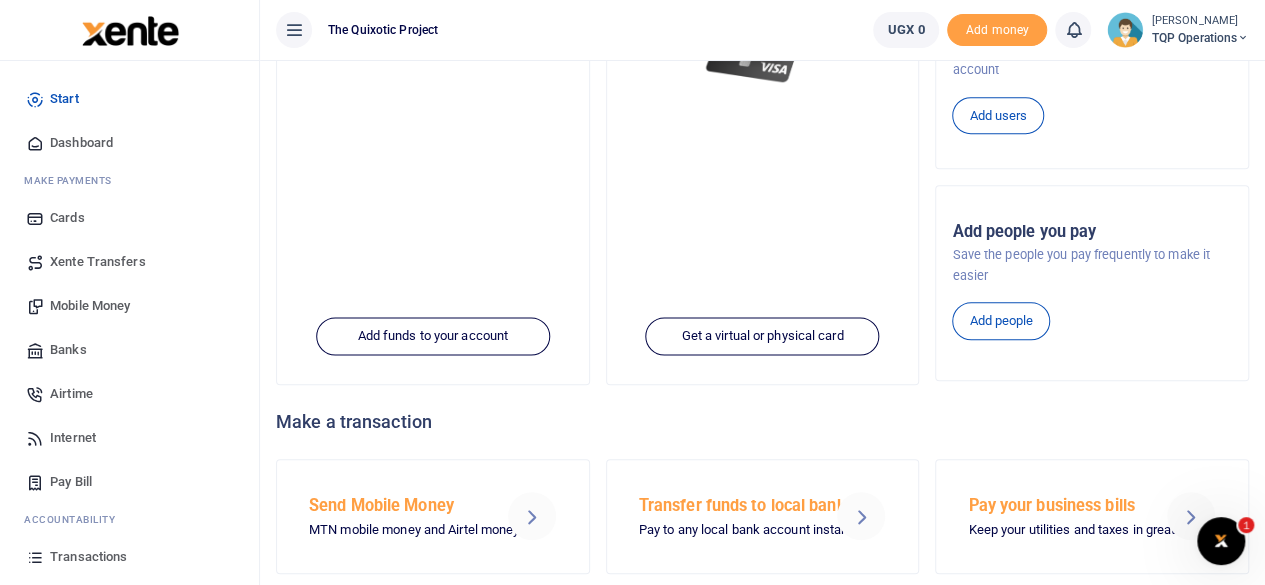 scroll, scrollTop: 452, scrollLeft: 0, axis: vertical 